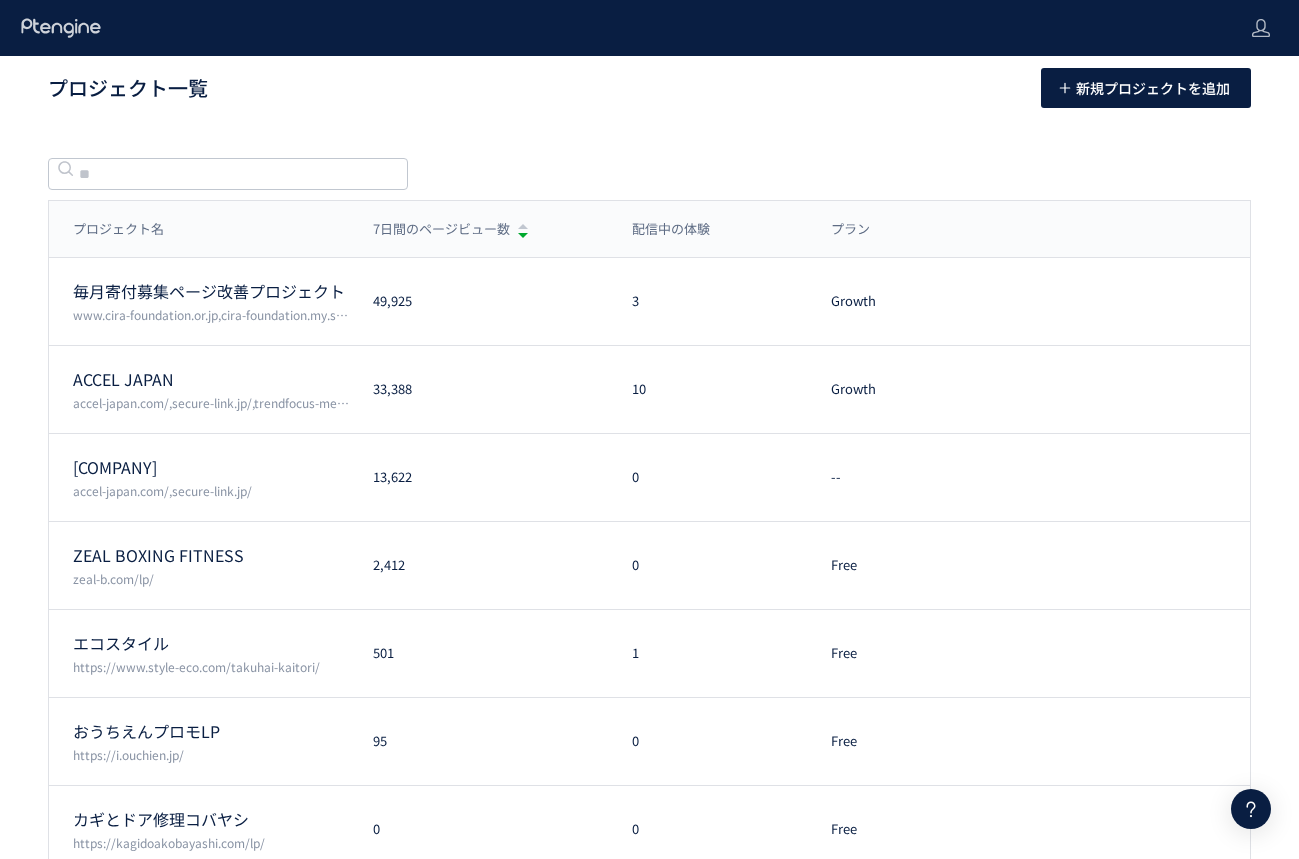 scroll, scrollTop: 0, scrollLeft: 0, axis: both 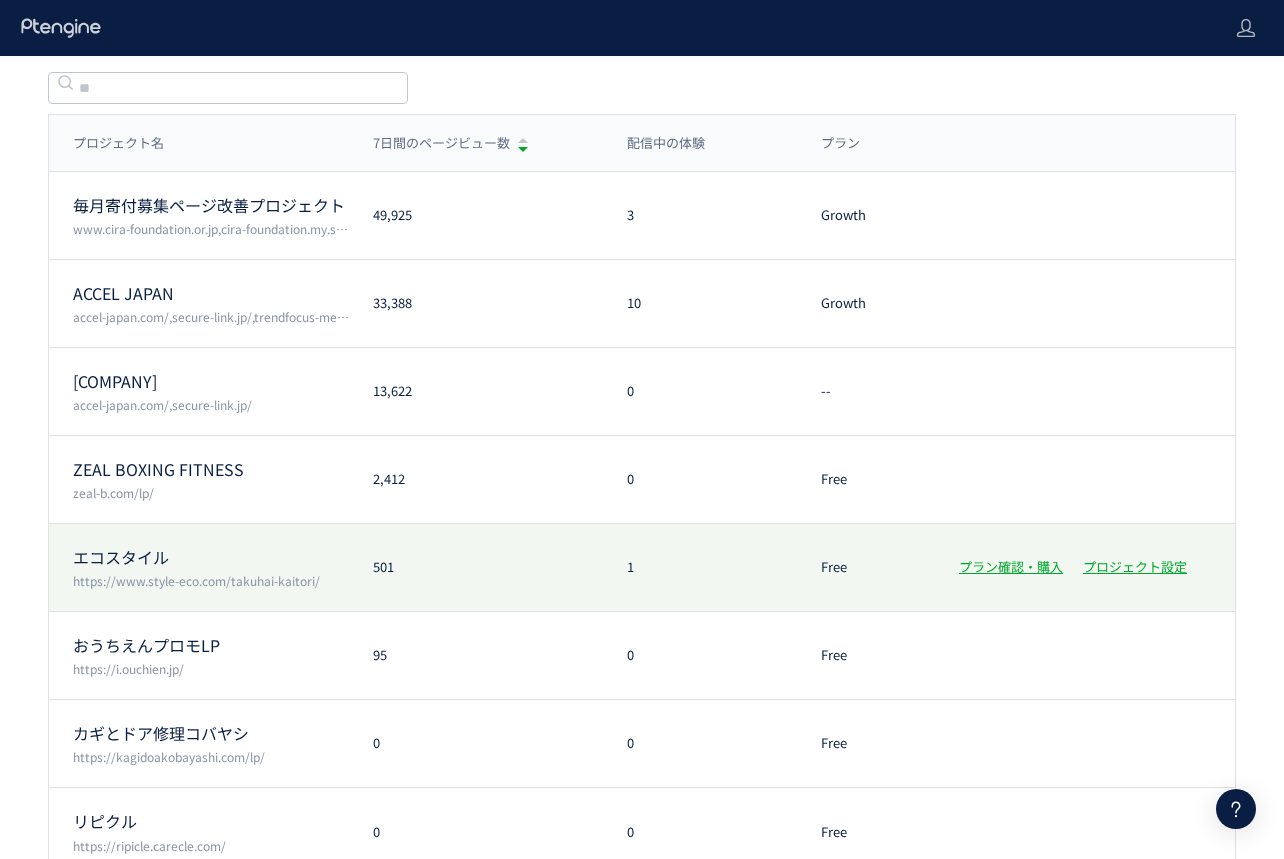 click on "エコスタイル" 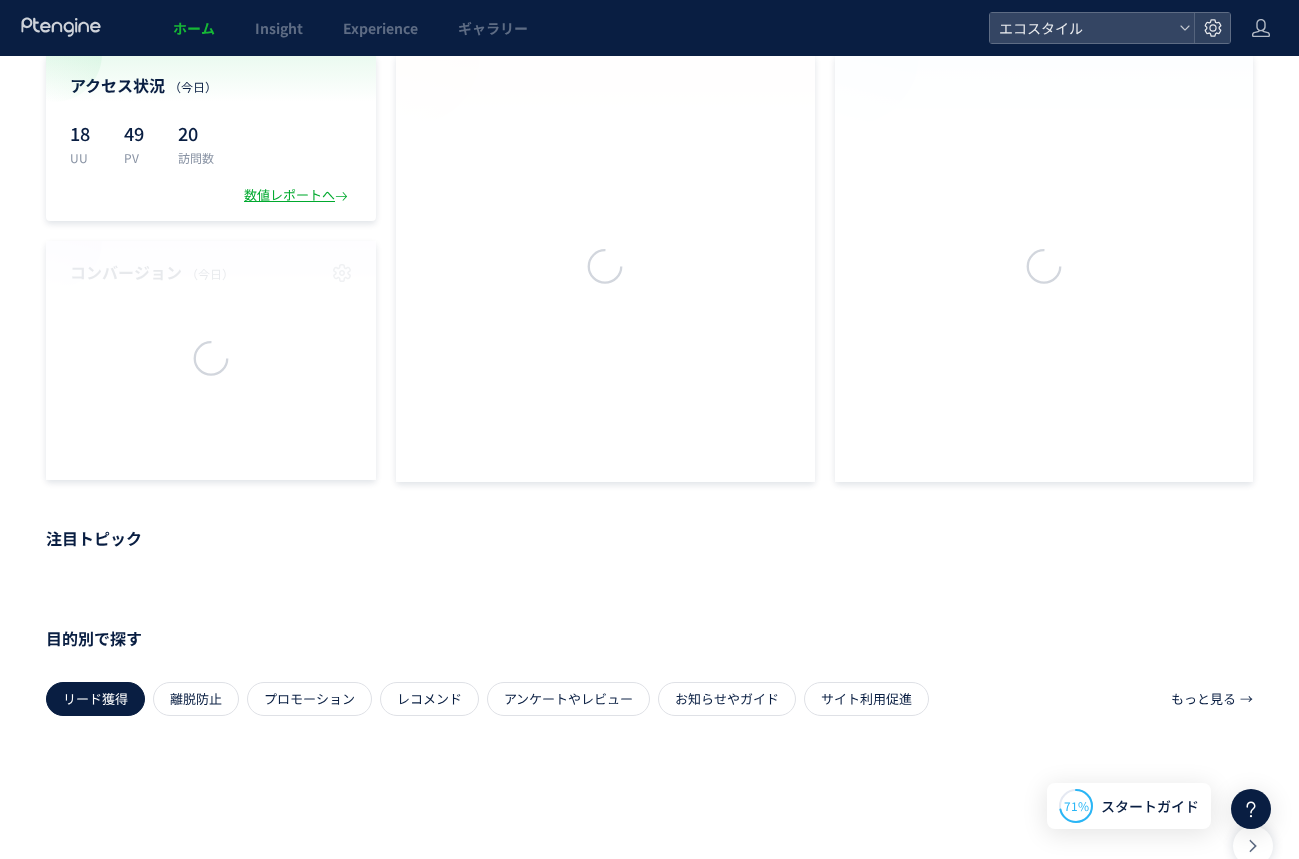 scroll, scrollTop: 0, scrollLeft: 0, axis: both 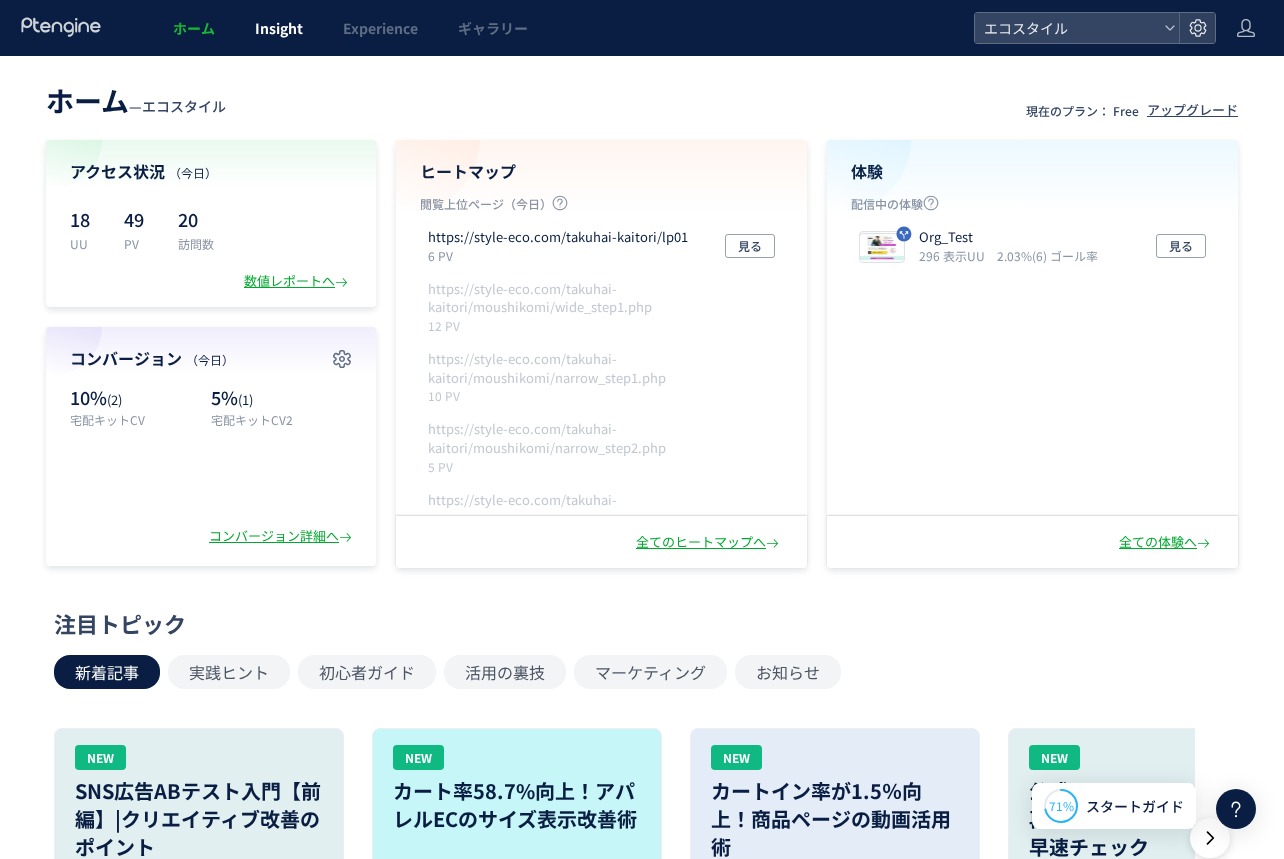 click on "Insight" at bounding box center [279, 28] 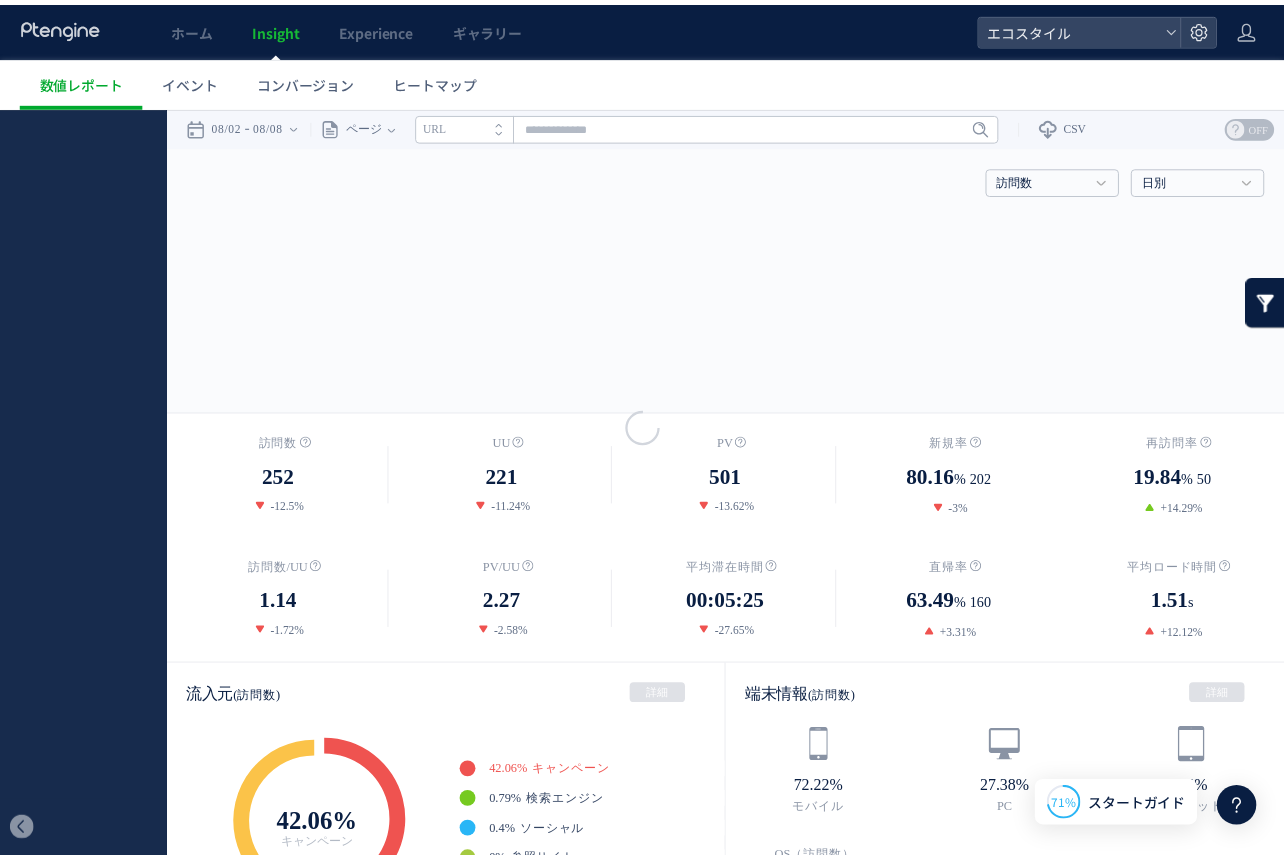 scroll, scrollTop: 0, scrollLeft: 0, axis: both 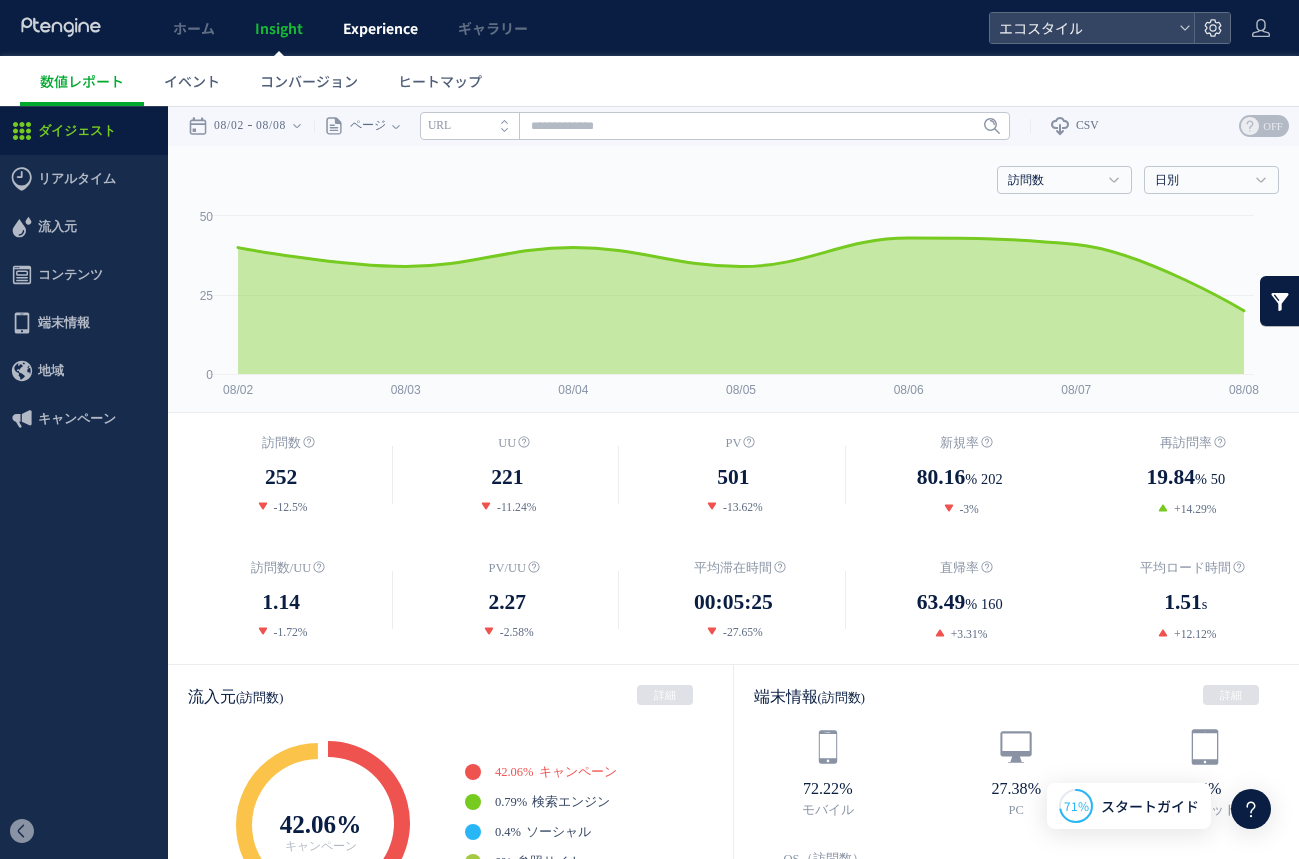 click on "Experience" at bounding box center (380, 28) 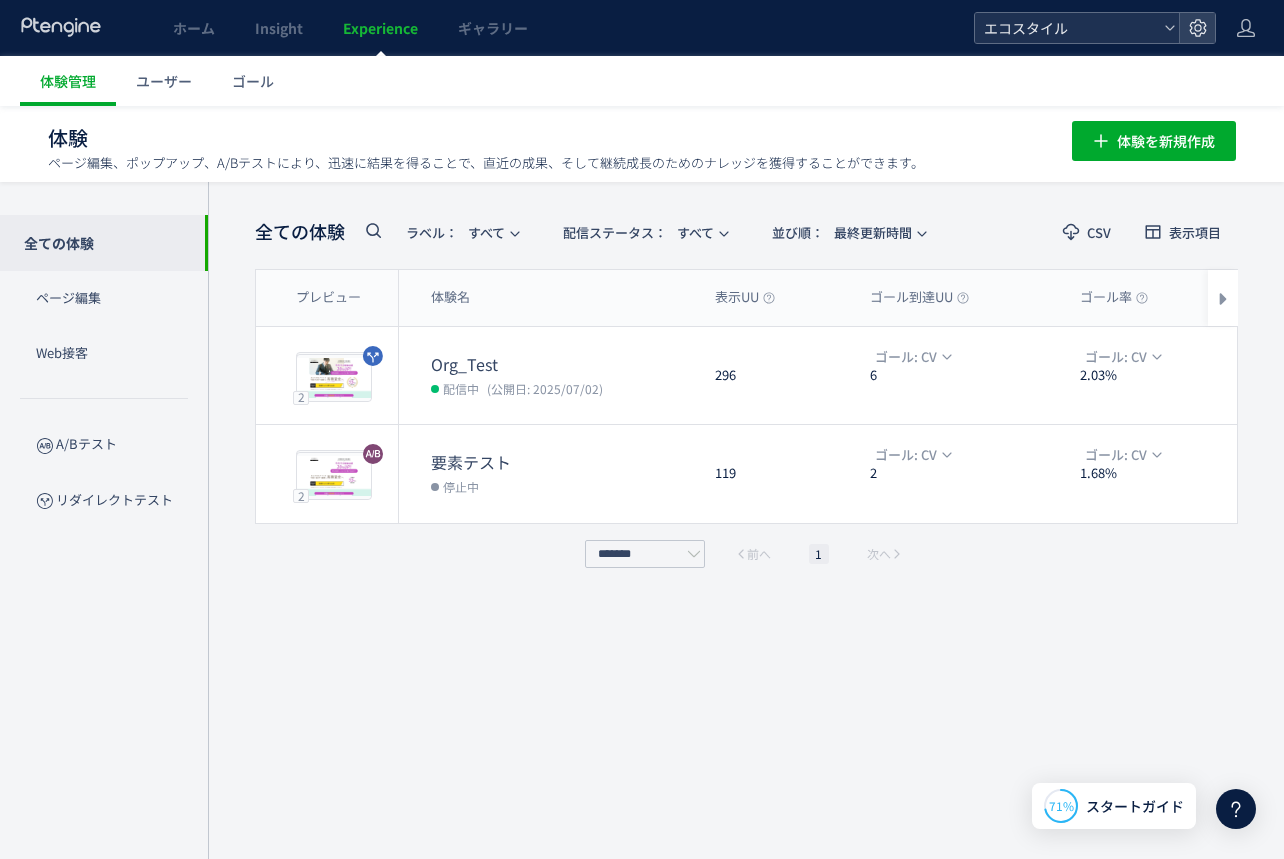 click on "エコスタイル" at bounding box center (1067, 28) 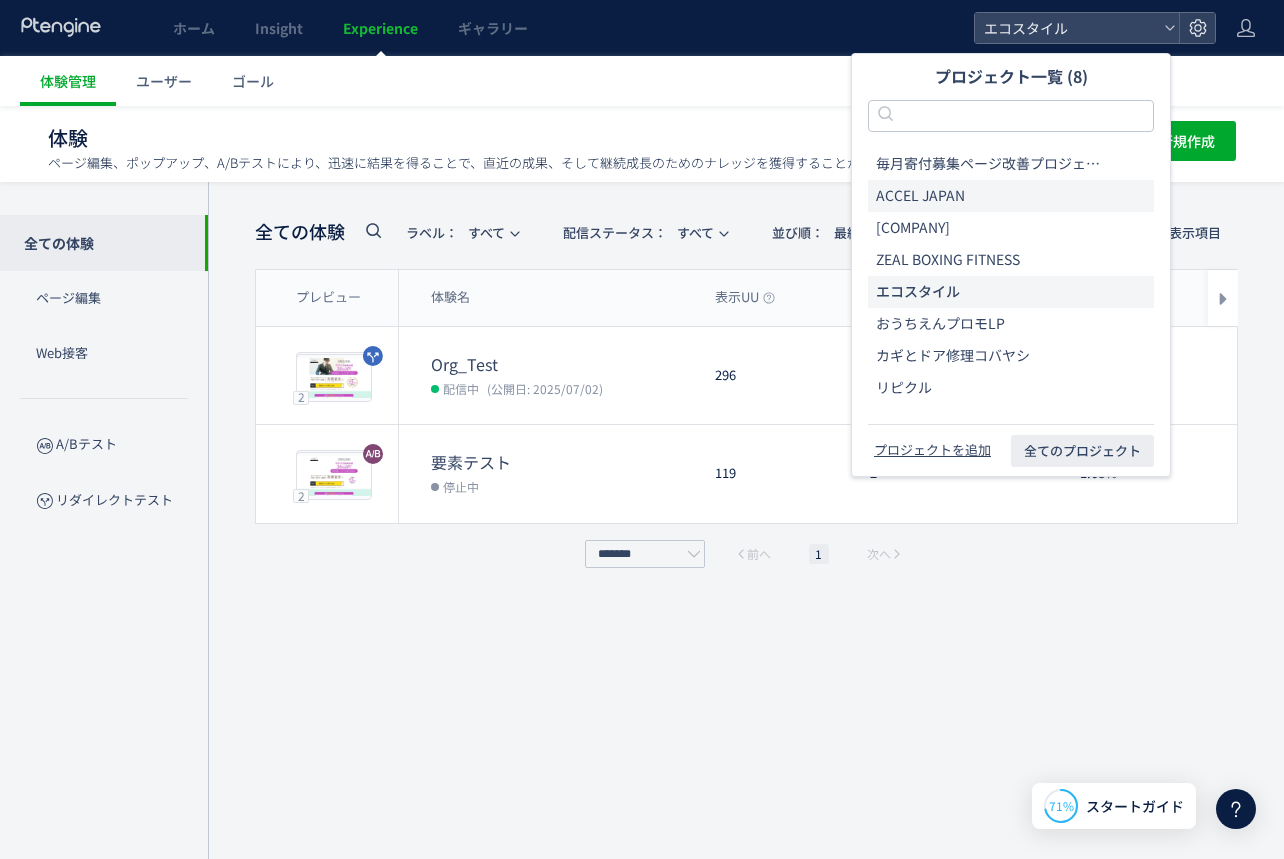 click on "ACCEL JAPAN" at bounding box center (920, 196) 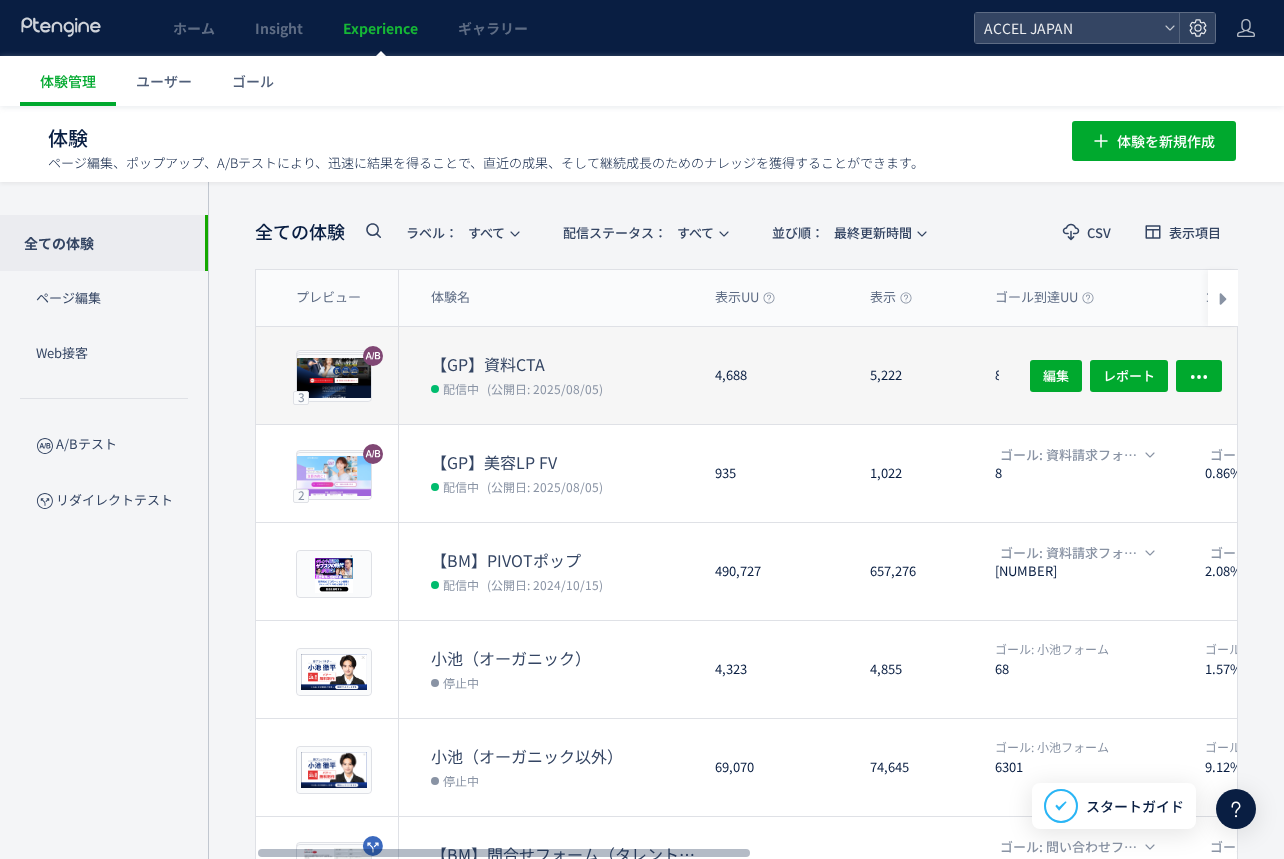 click on "【GP】資料CTA" at bounding box center (565, 364) 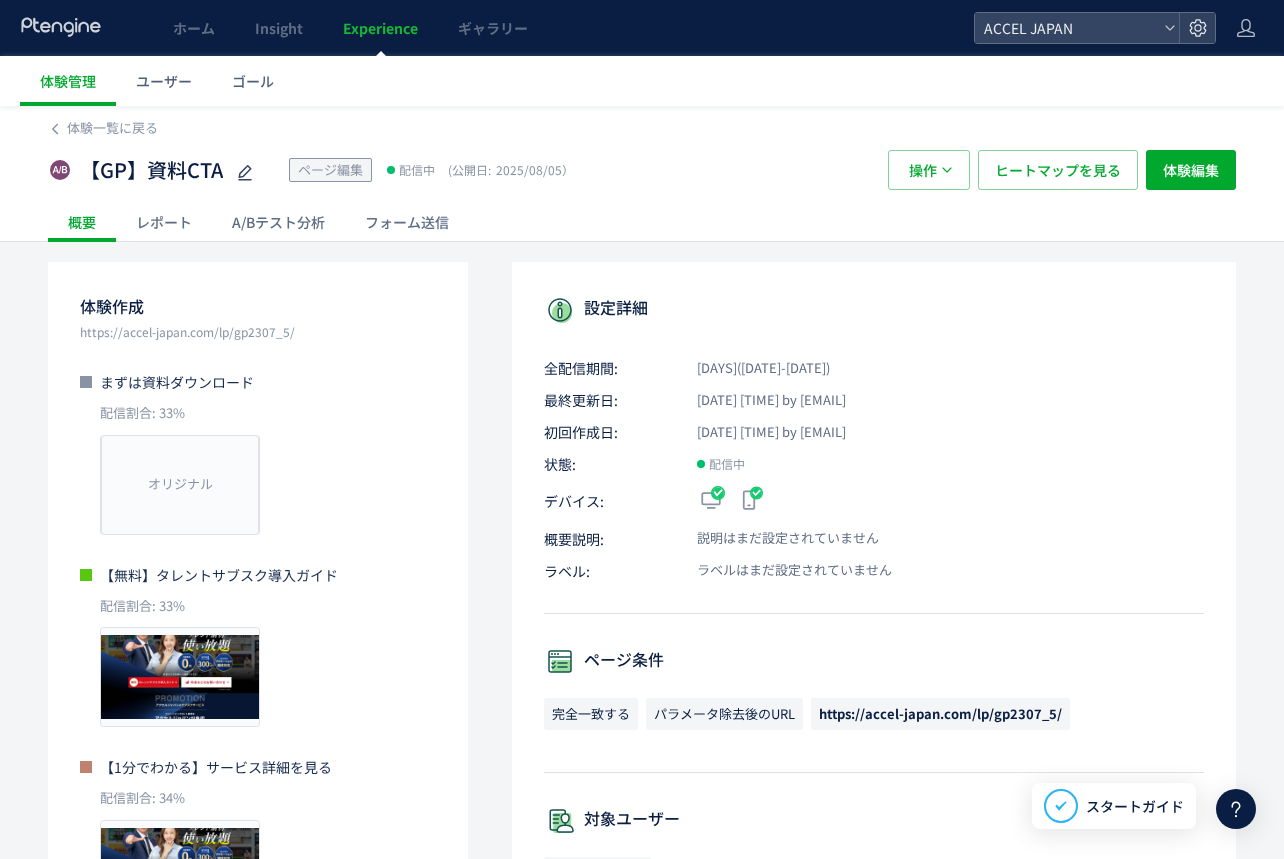 click on "A/Bテスト分析" 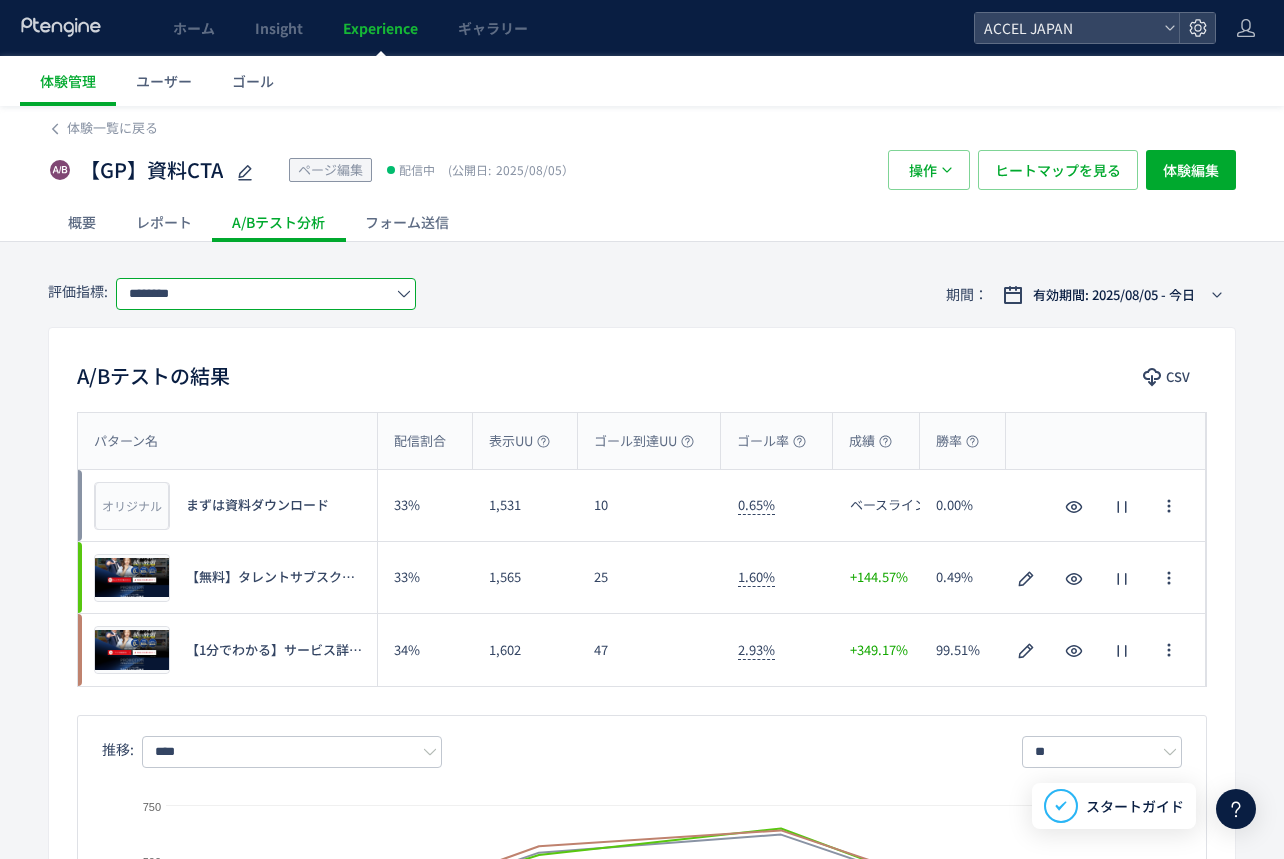 click on "********" 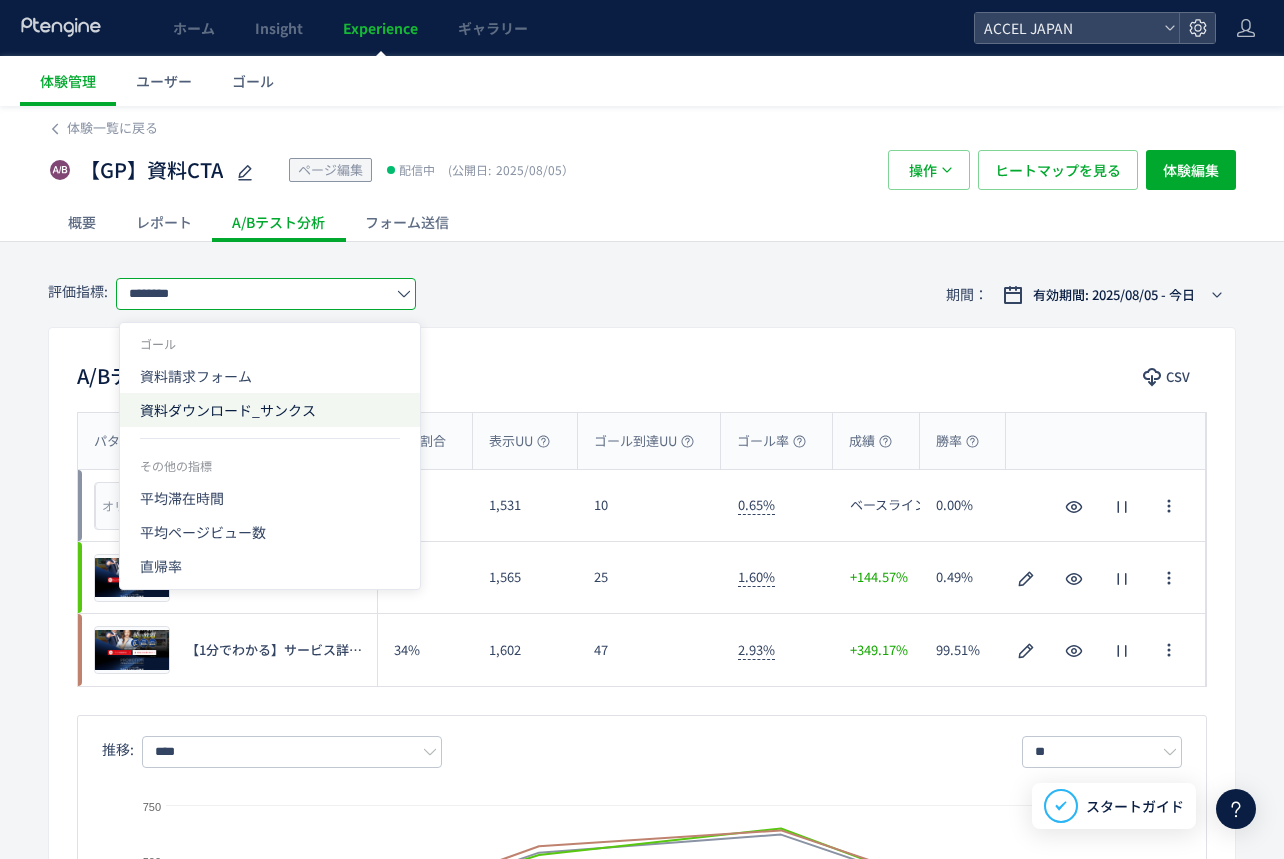 click on "資料ダウンロード_サンクス" 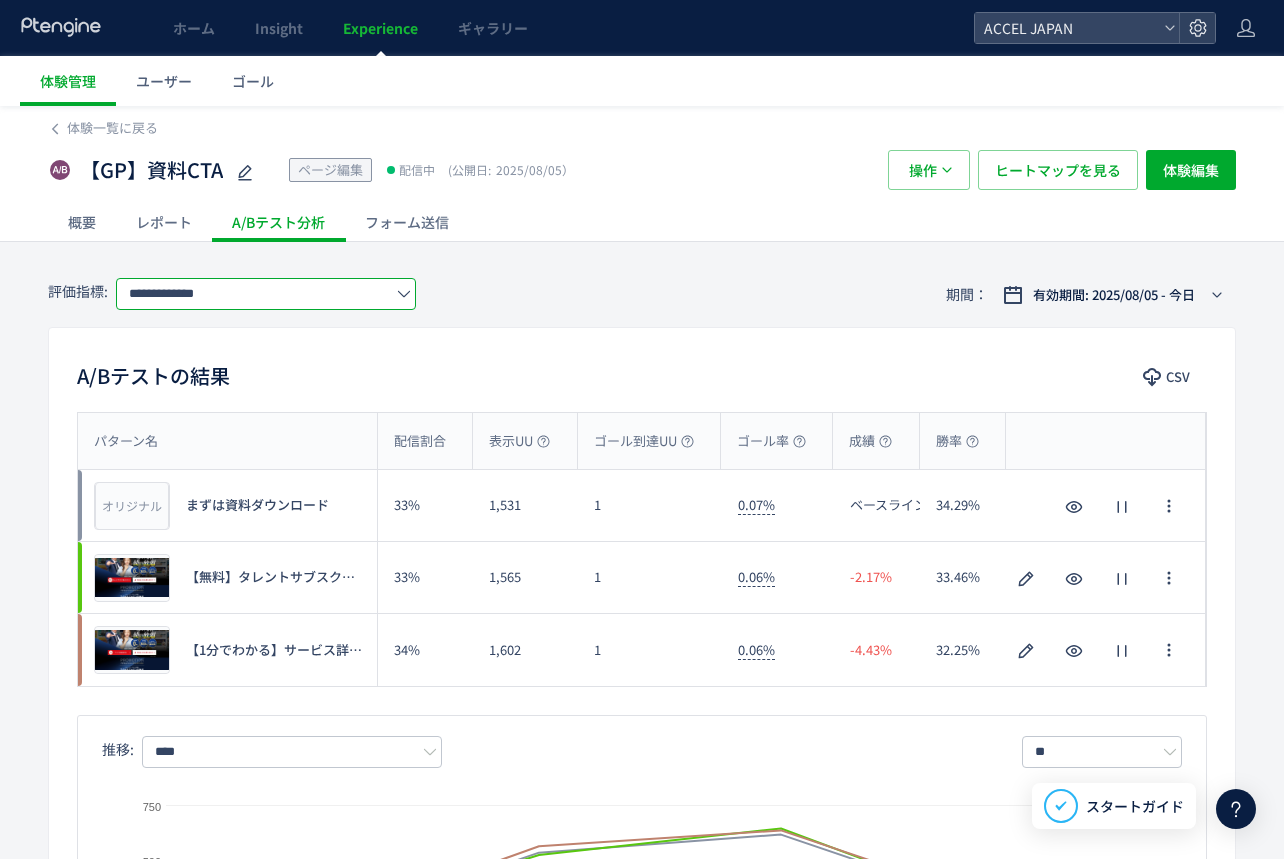 click on "**********" 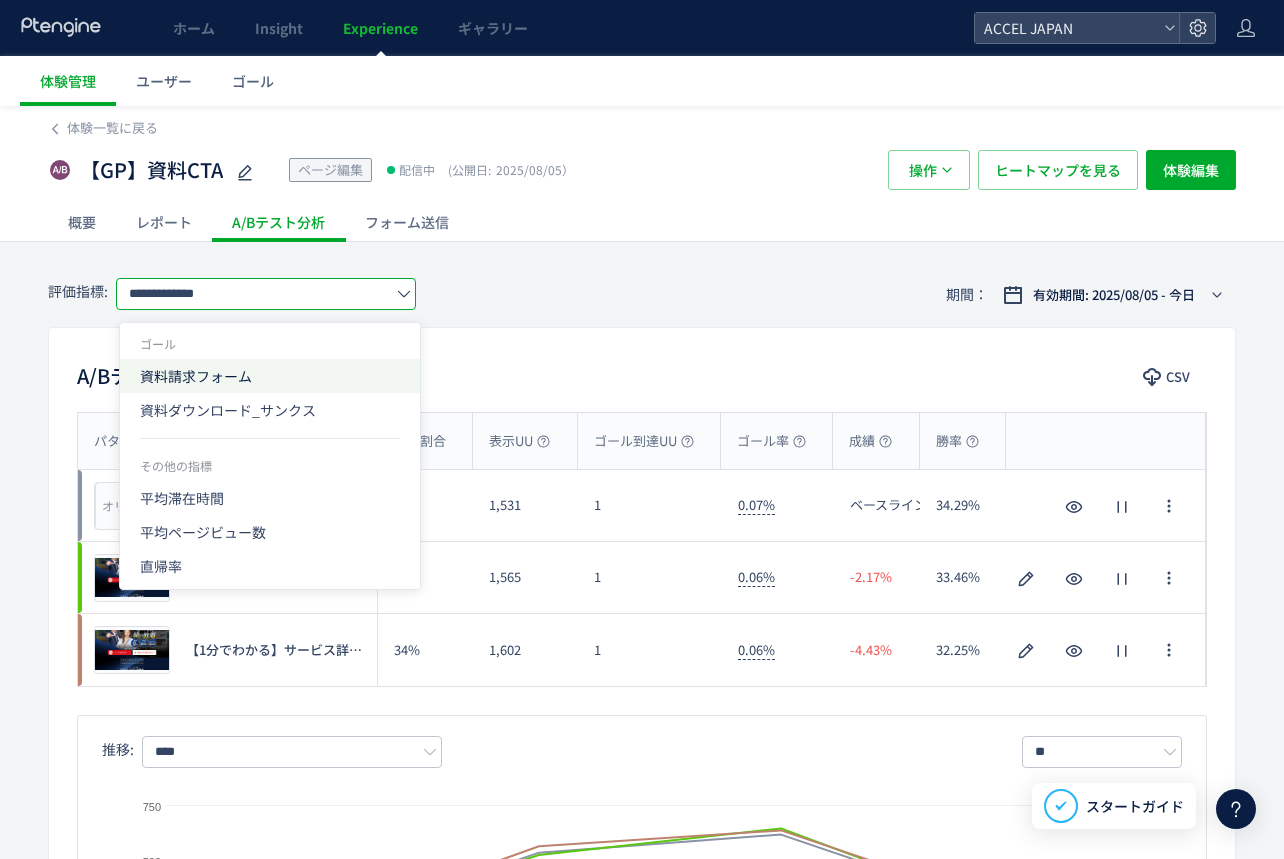 click on "資料請求フォーム" 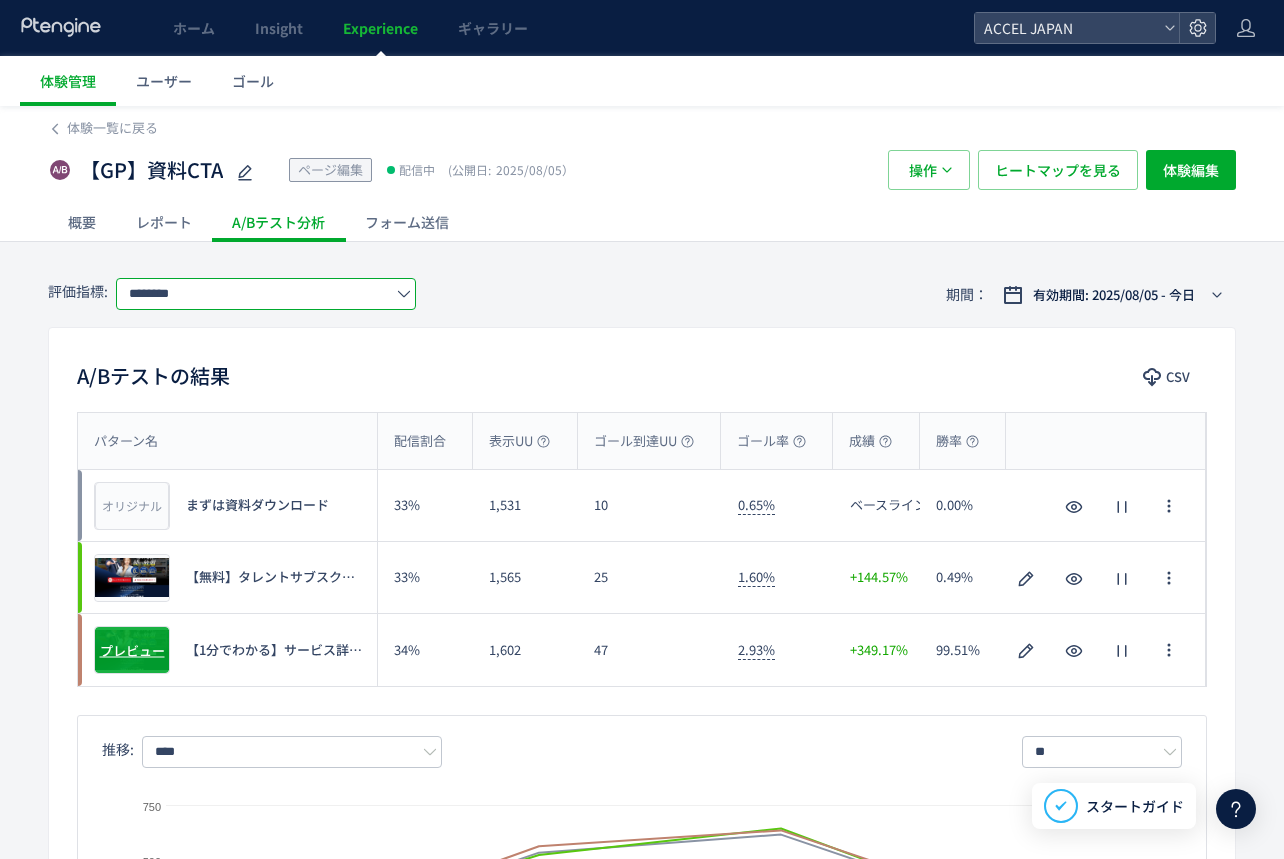 click on "プレビュー" at bounding box center (132, 650) 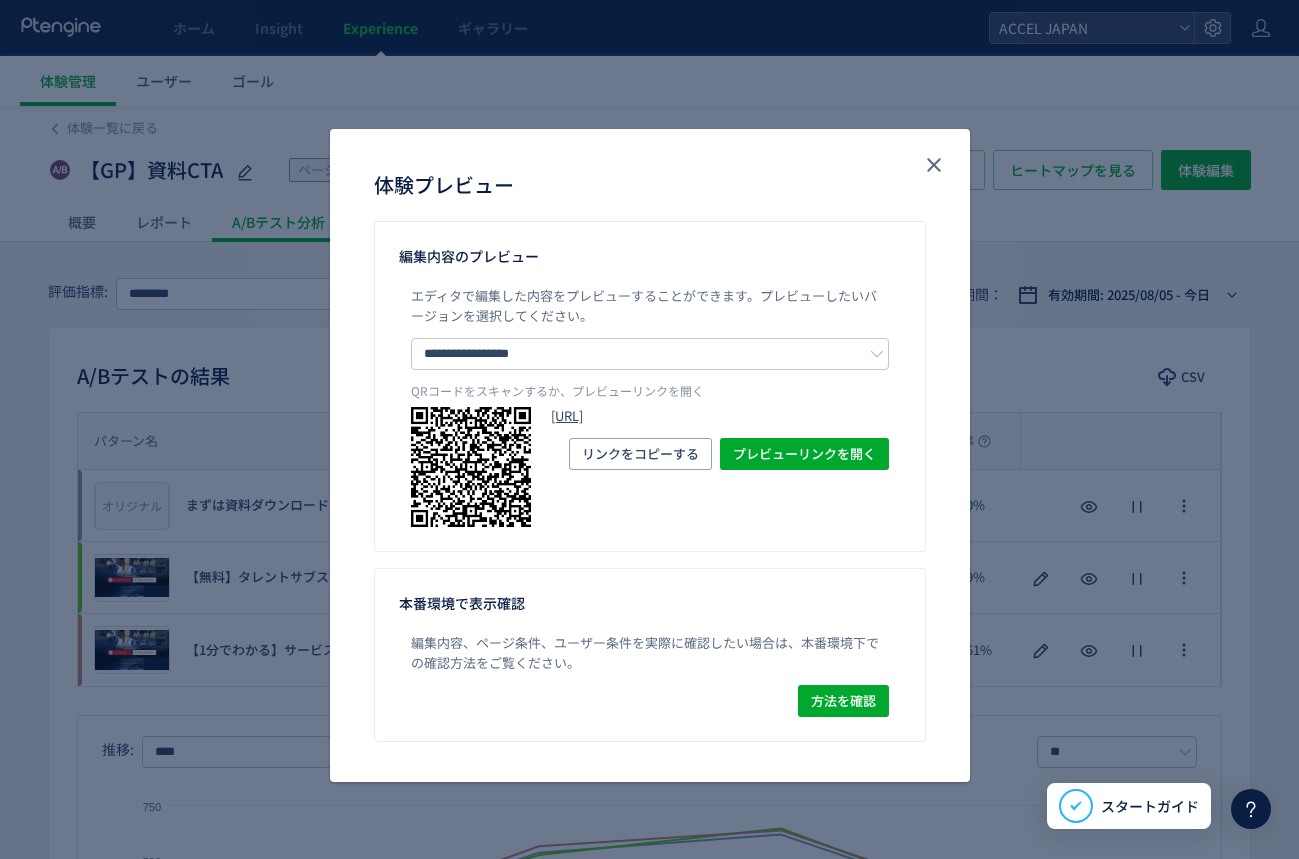 click on "[URL]" at bounding box center [720, 416] 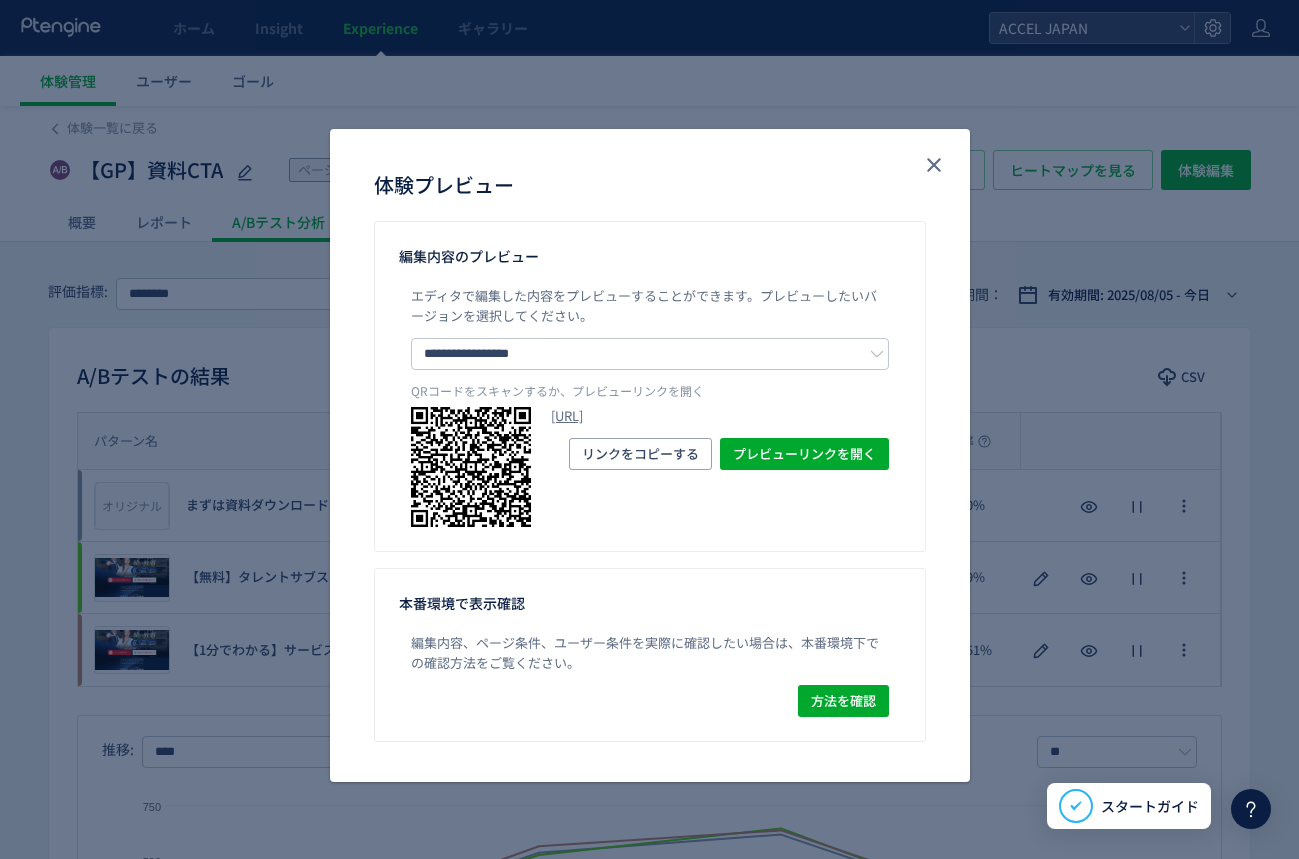 click on "**********" 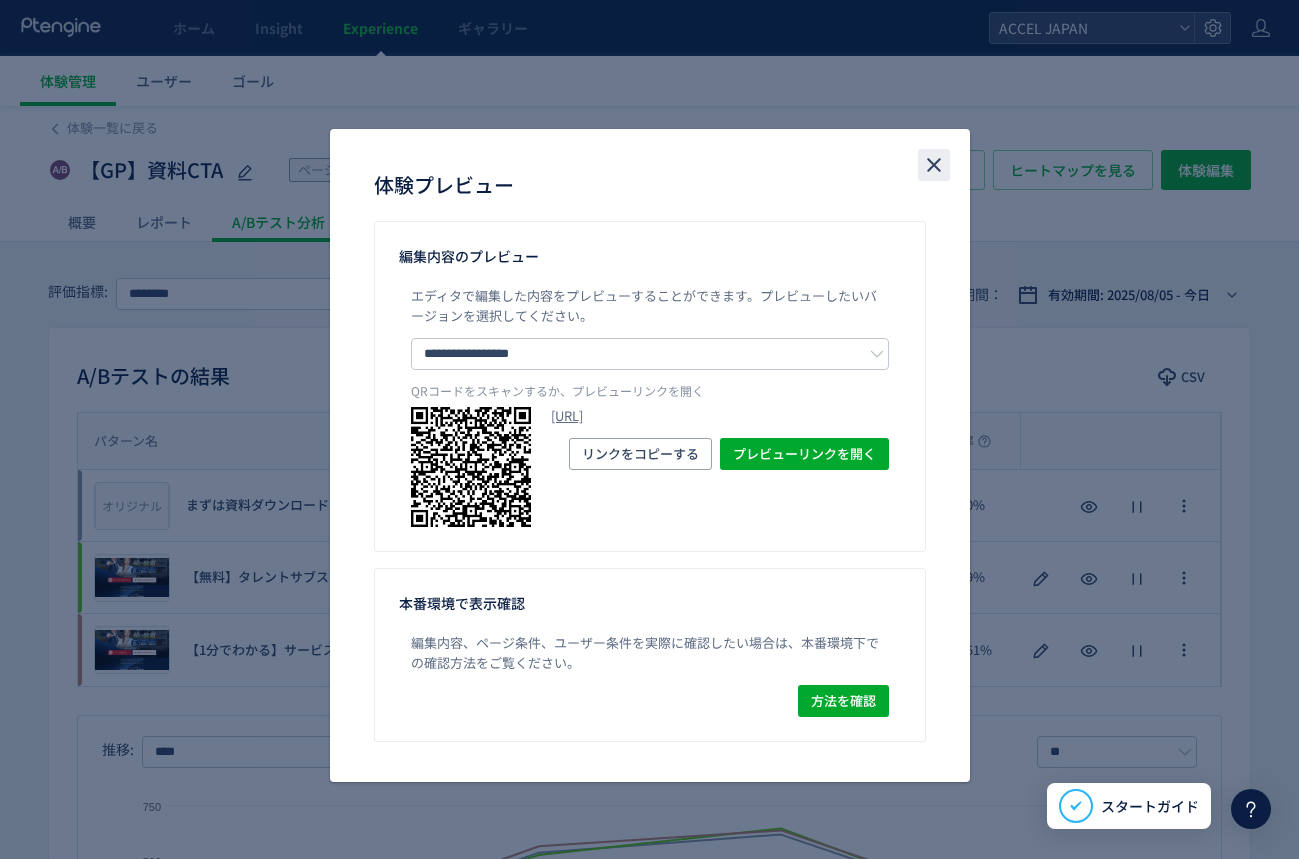 click 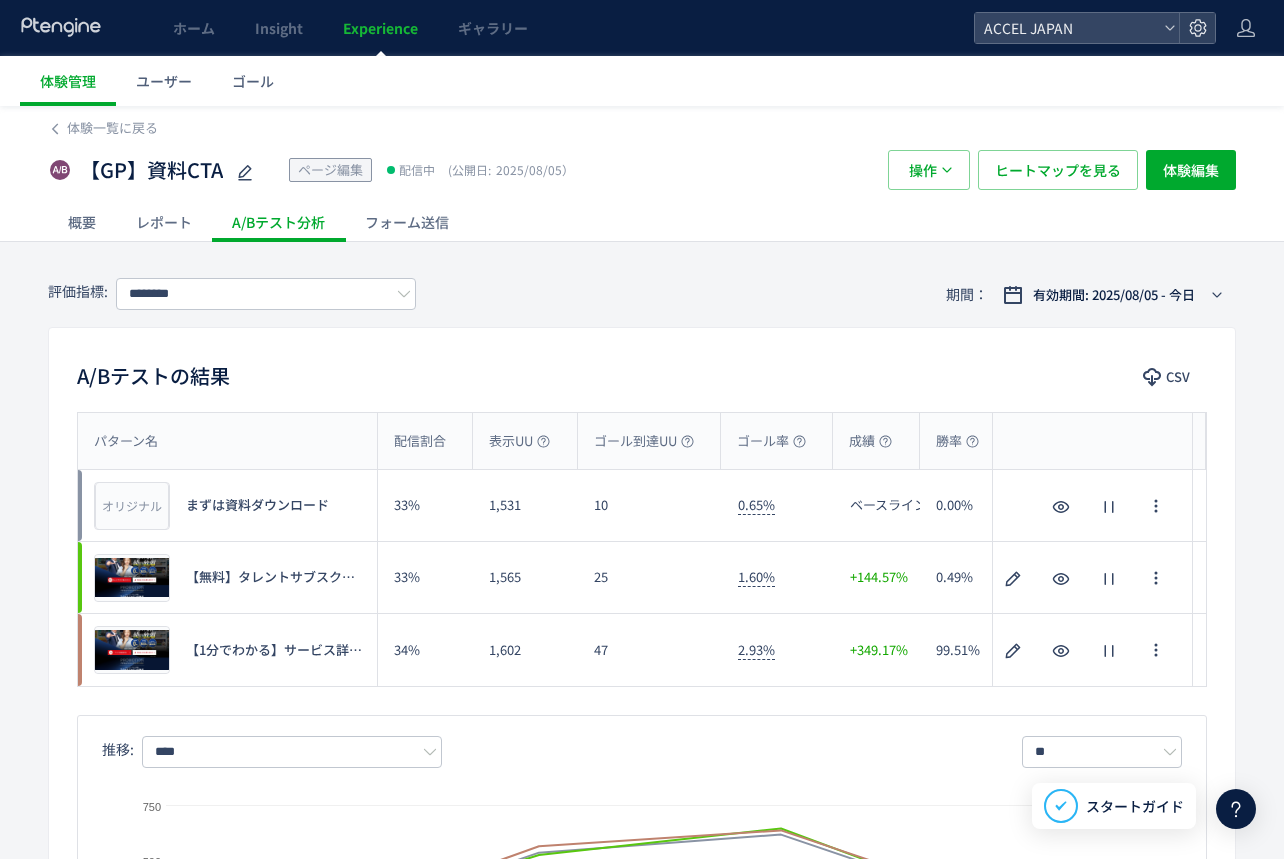click on "Experience" at bounding box center (380, 28) 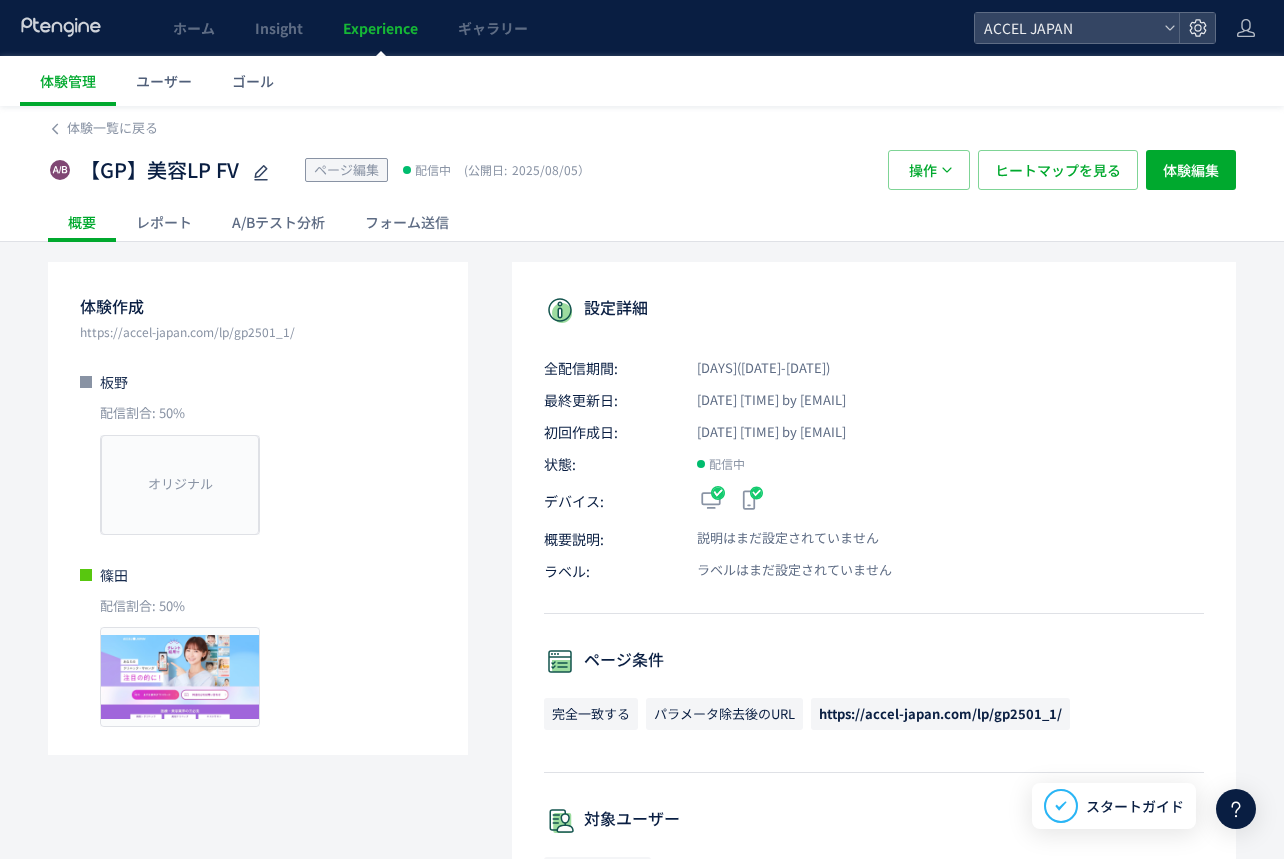 click on "A/Bテスト分析" 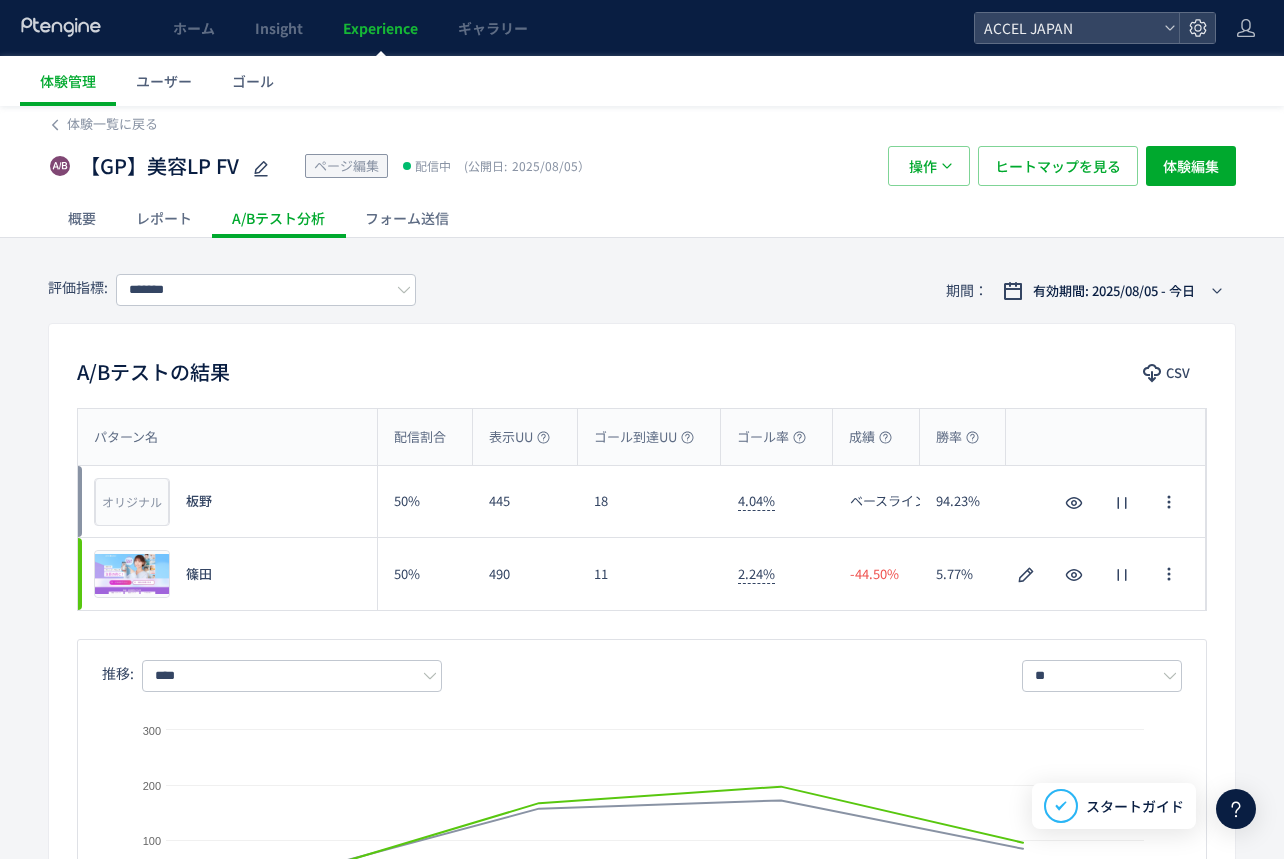 scroll, scrollTop: 8, scrollLeft: 0, axis: vertical 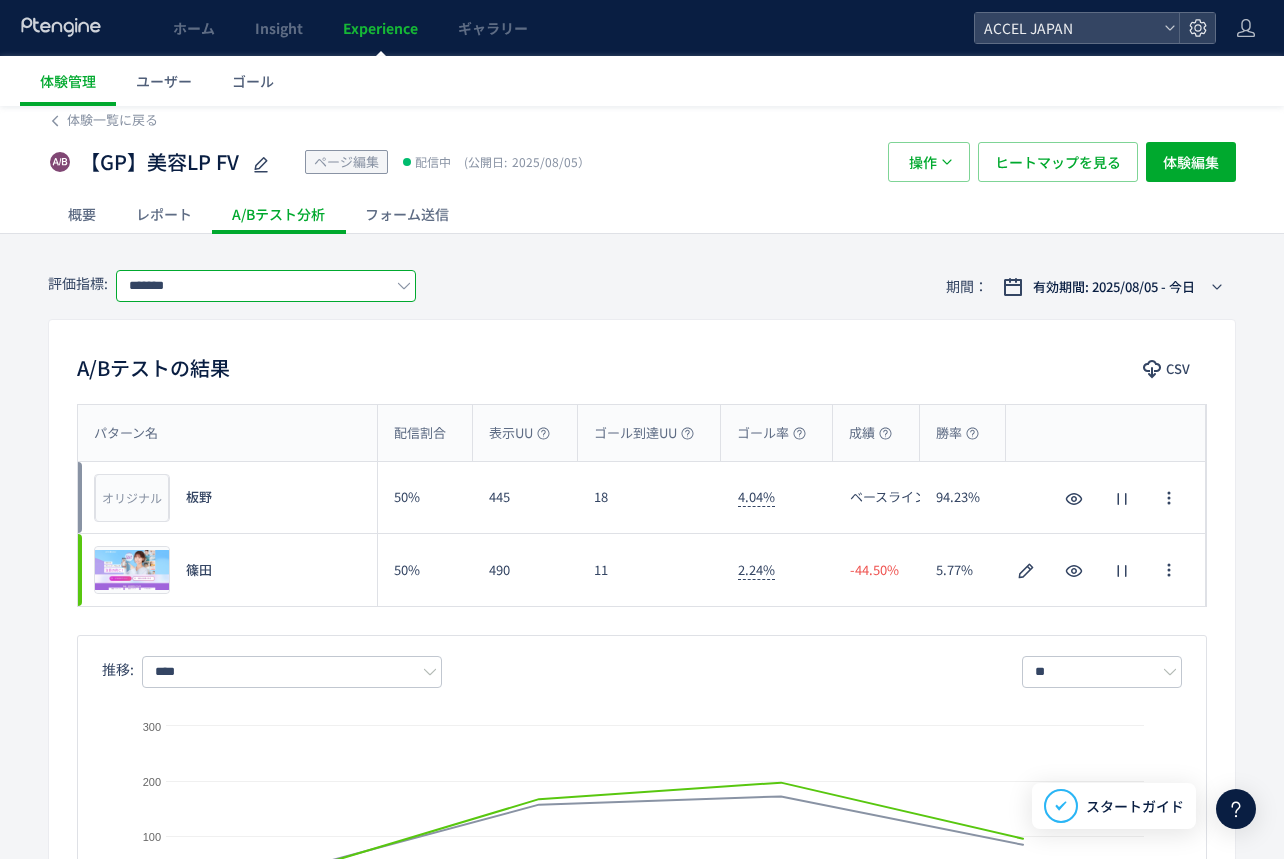 click on "*******" 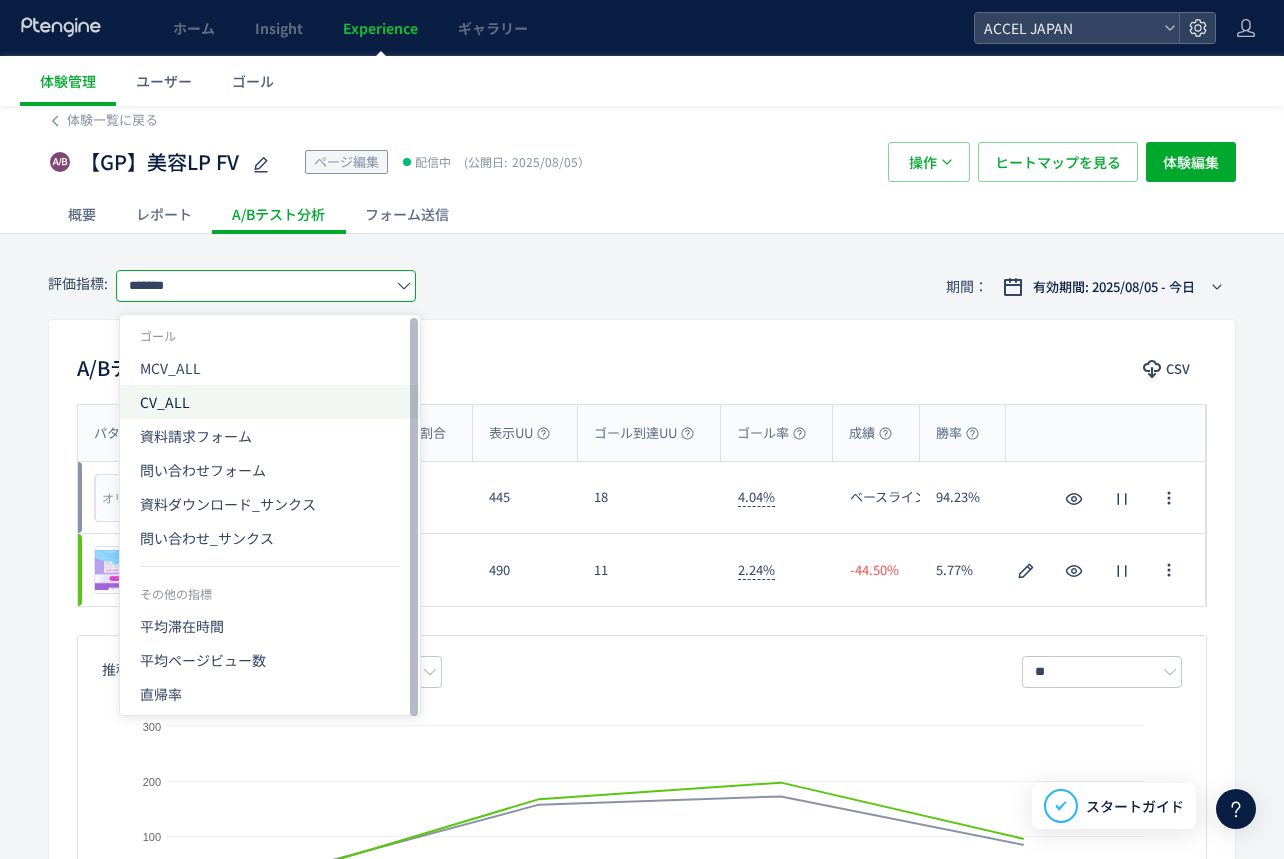 click on "CV_ALL" 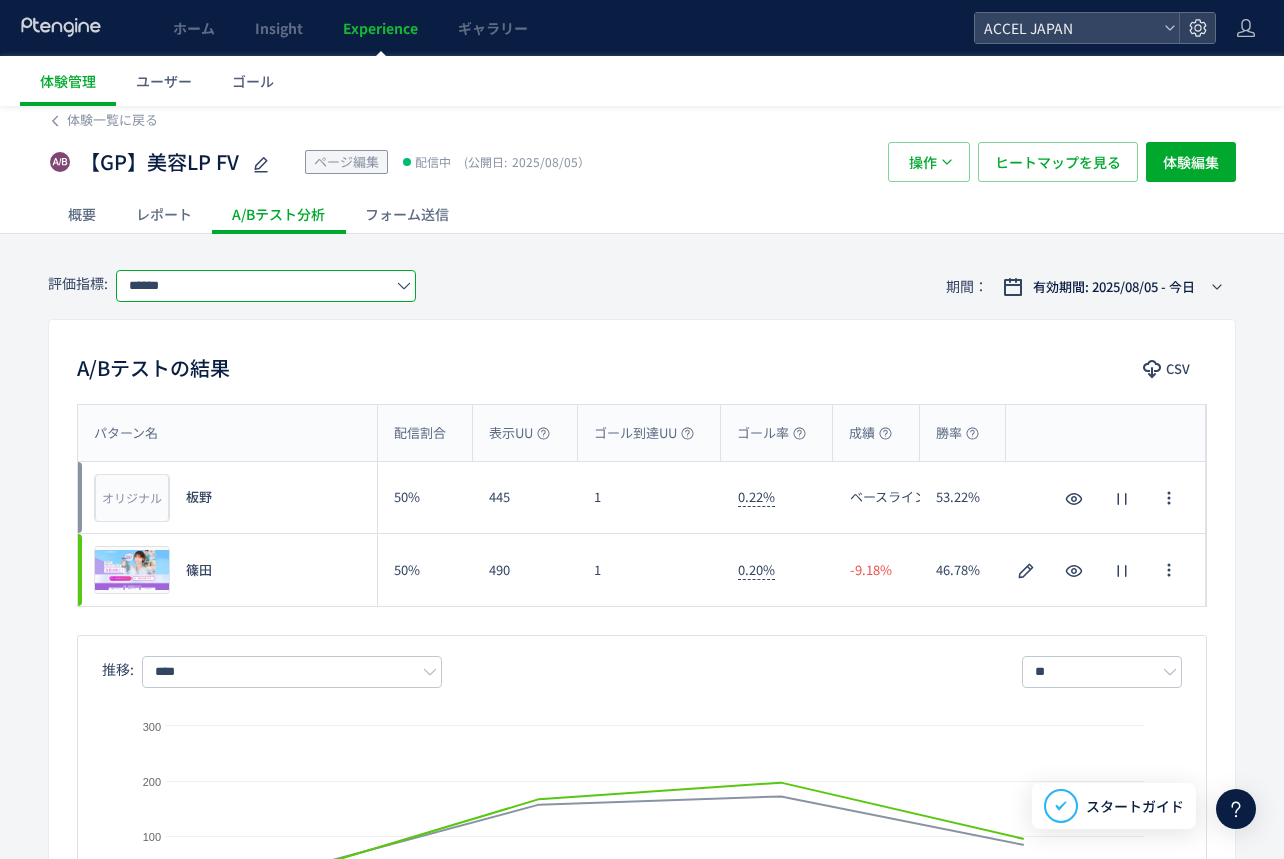 click on "******" 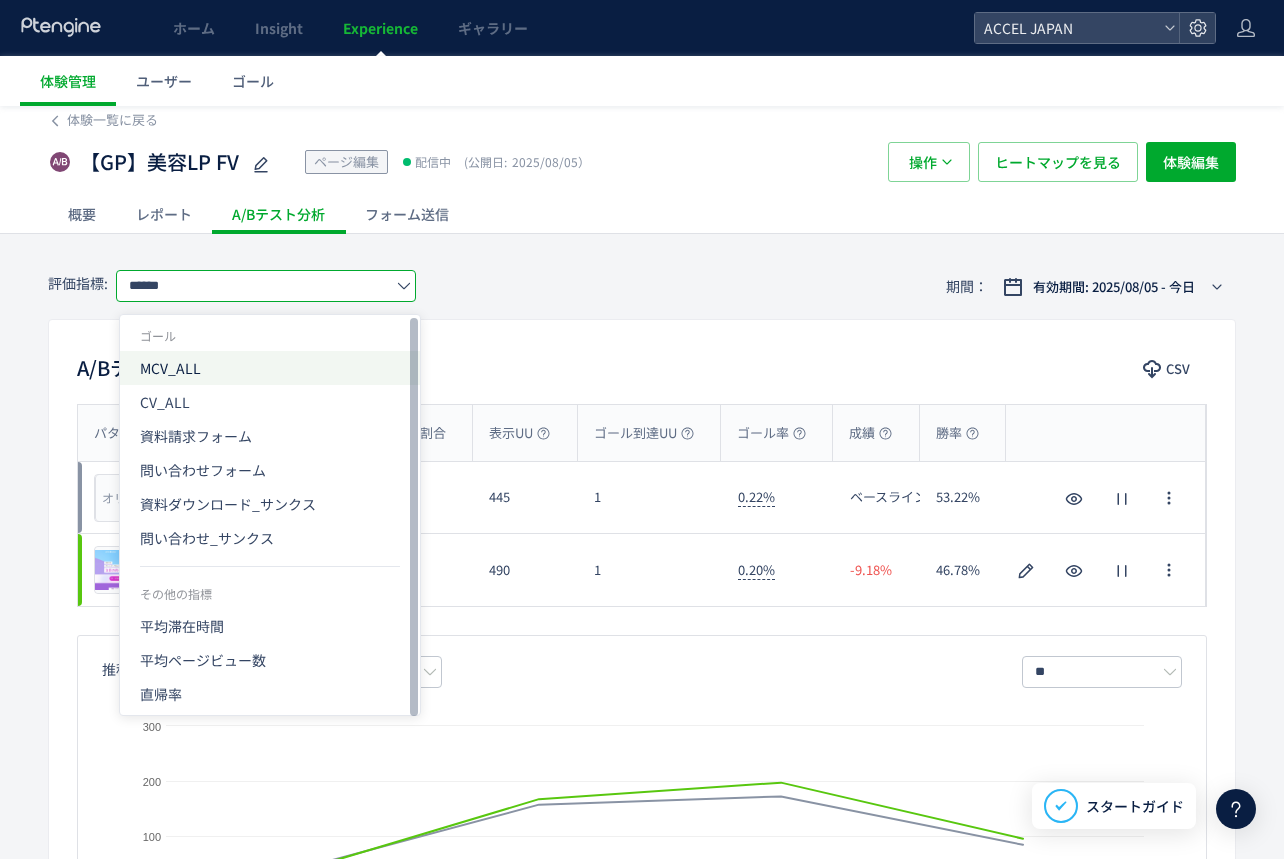 click on "MCV_ALL" 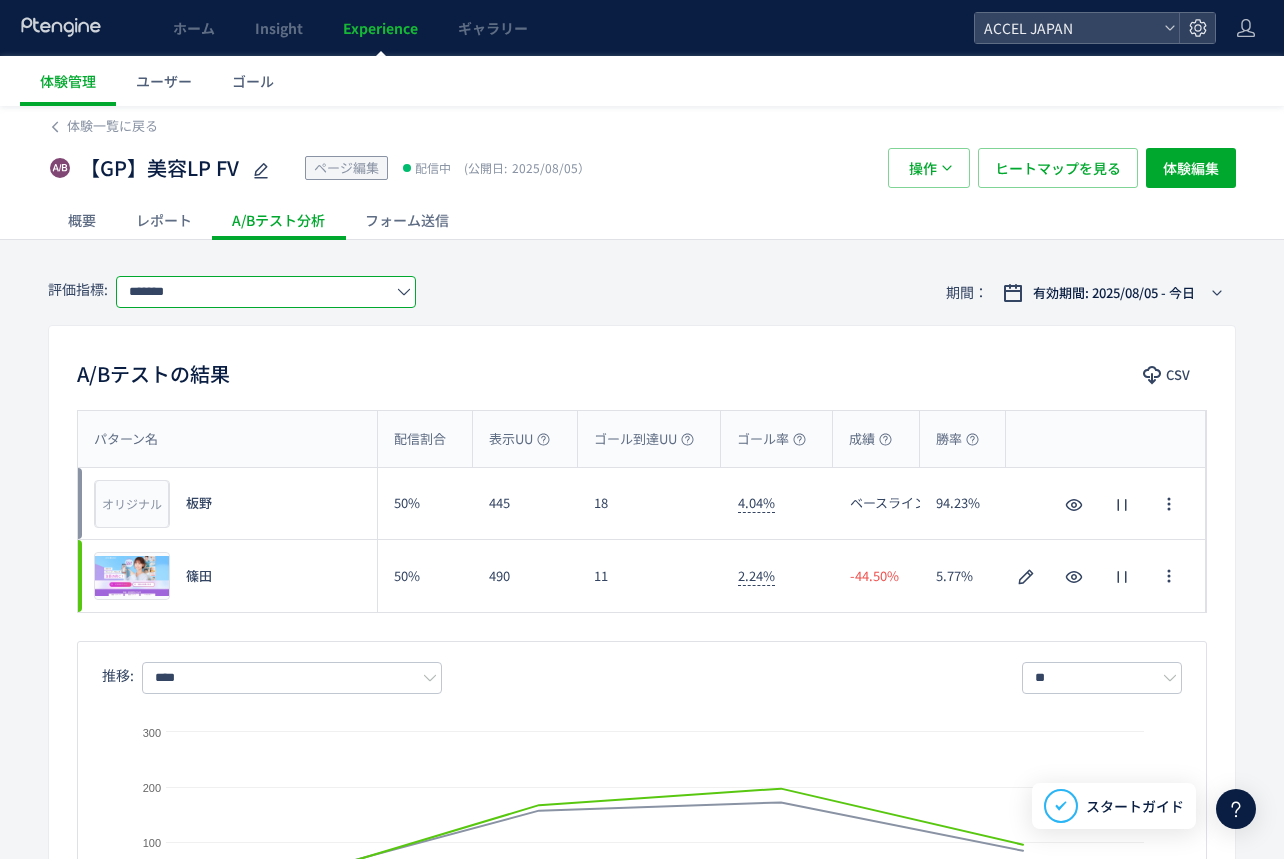 scroll, scrollTop: 0, scrollLeft: 0, axis: both 